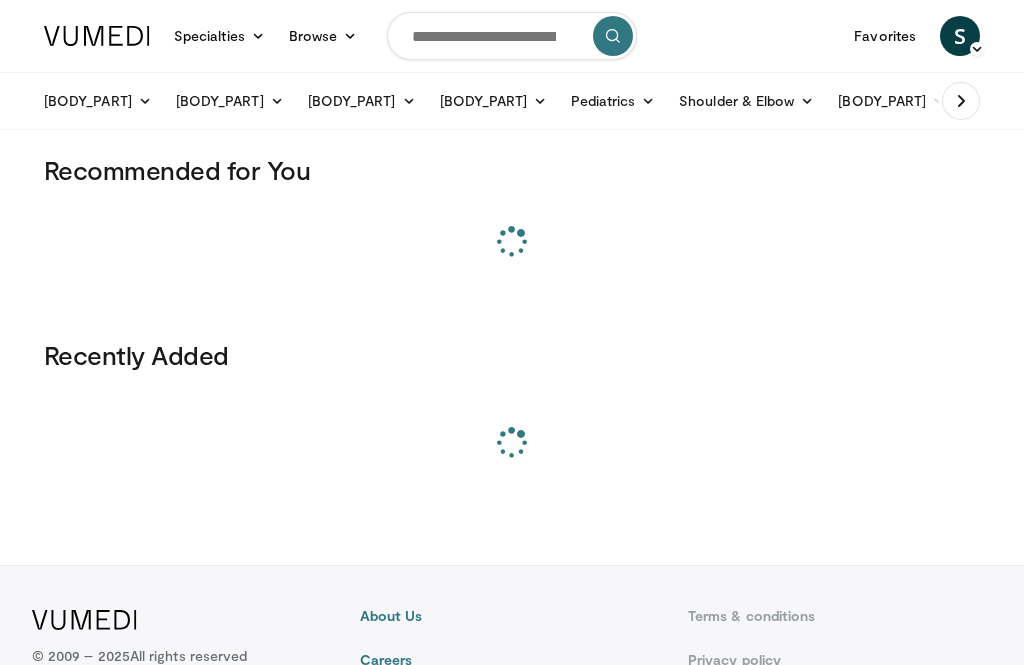scroll, scrollTop: 0, scrollLeft: 0, axis: both 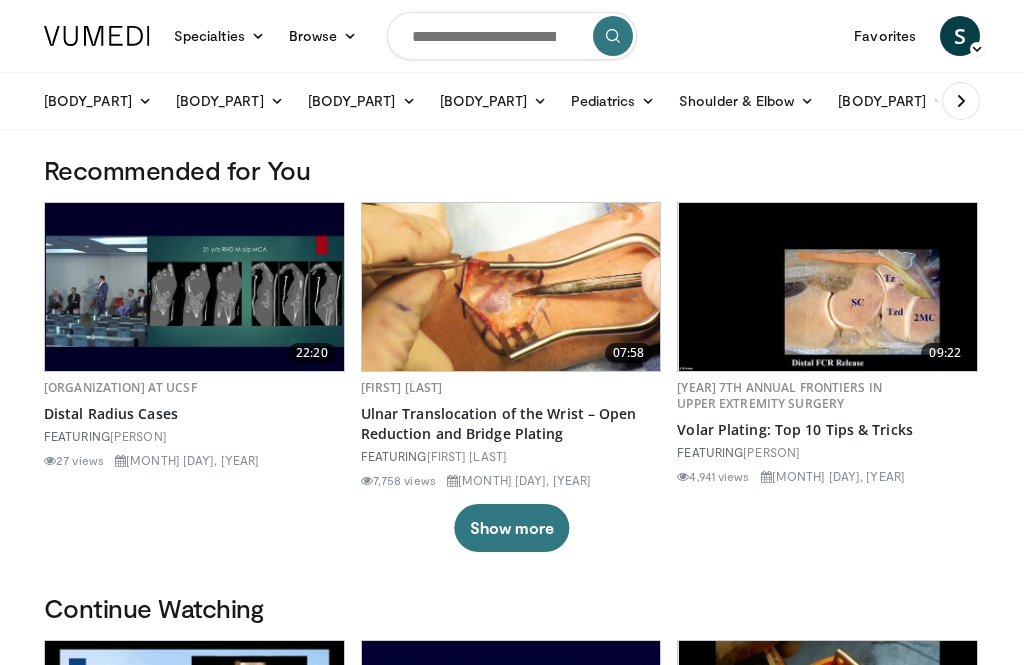 click at bounding box center [512, 36] 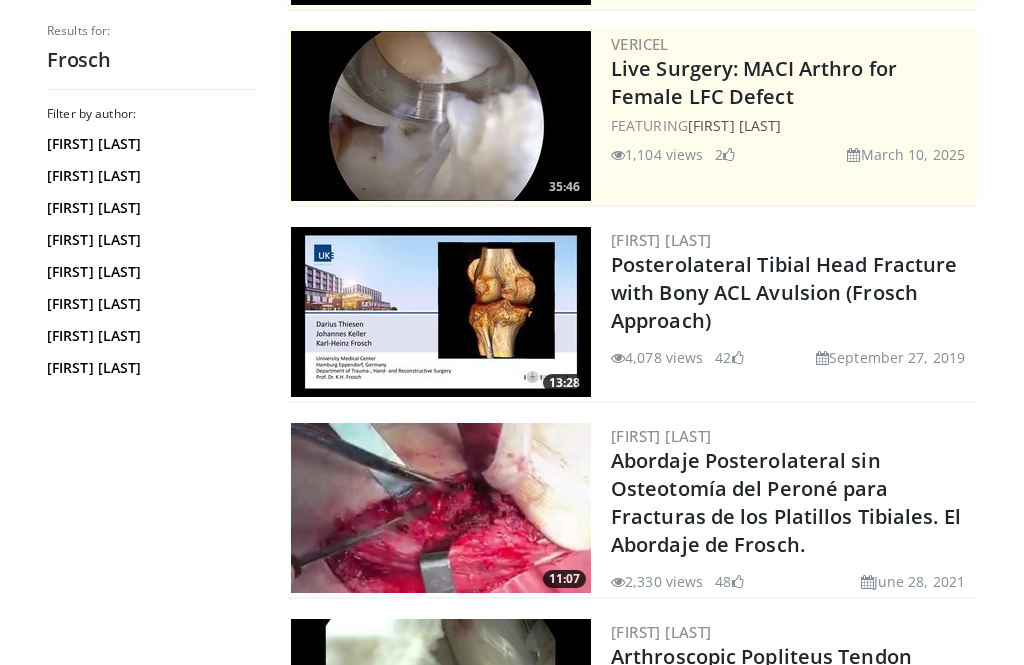 scroll, scrollTop: 390, scrollLeft: 0, axis: vertical 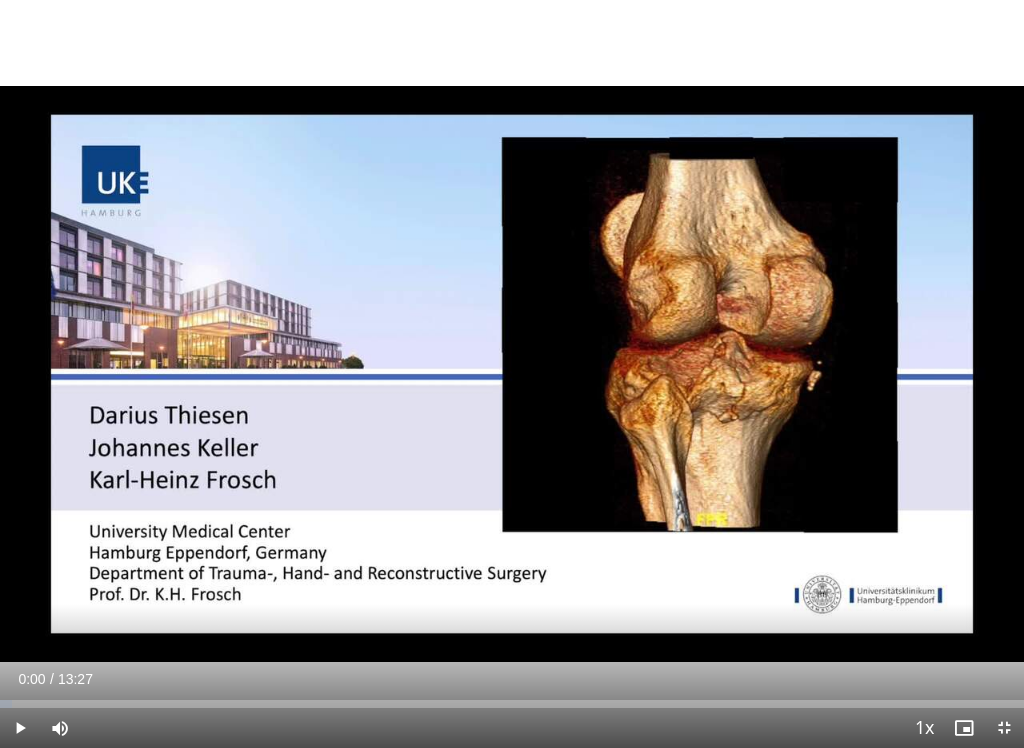 click at bounding box center [20, 728] 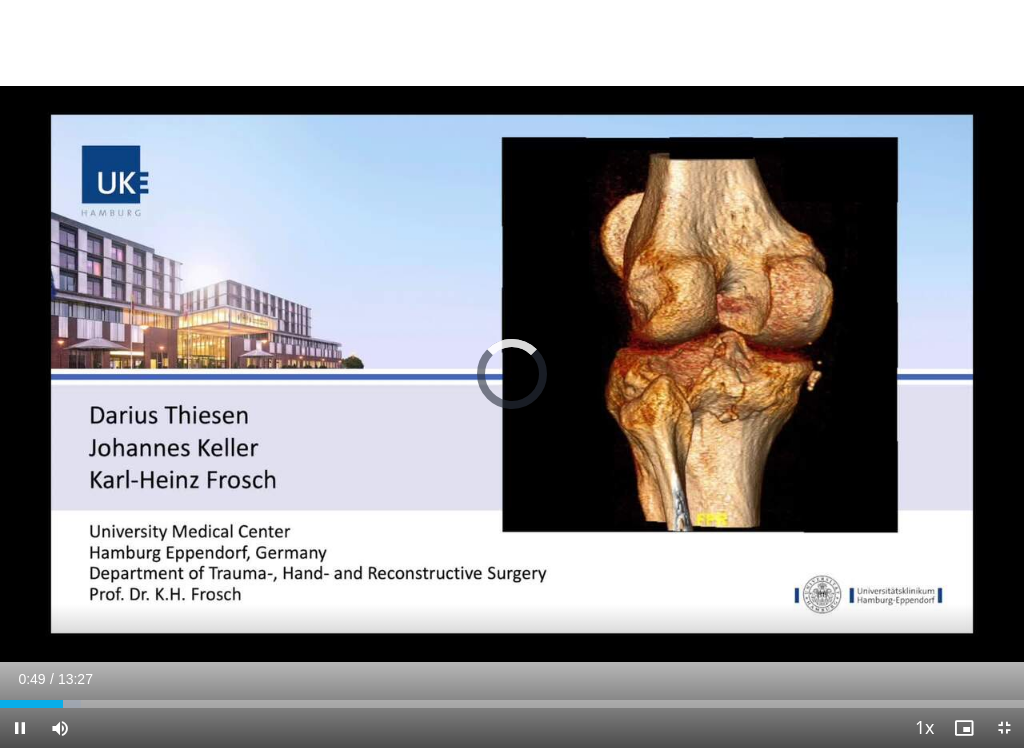 click on "Loaded :  7.94%" at bounding box center (512, 698) 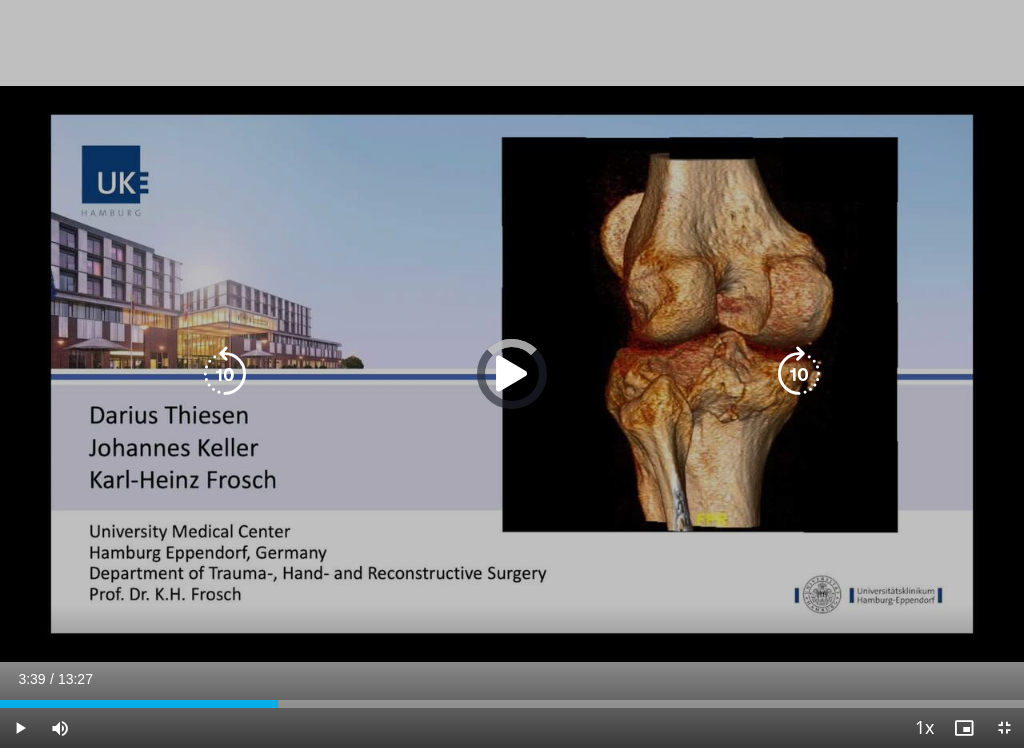 click at bounding box center [139, 704] 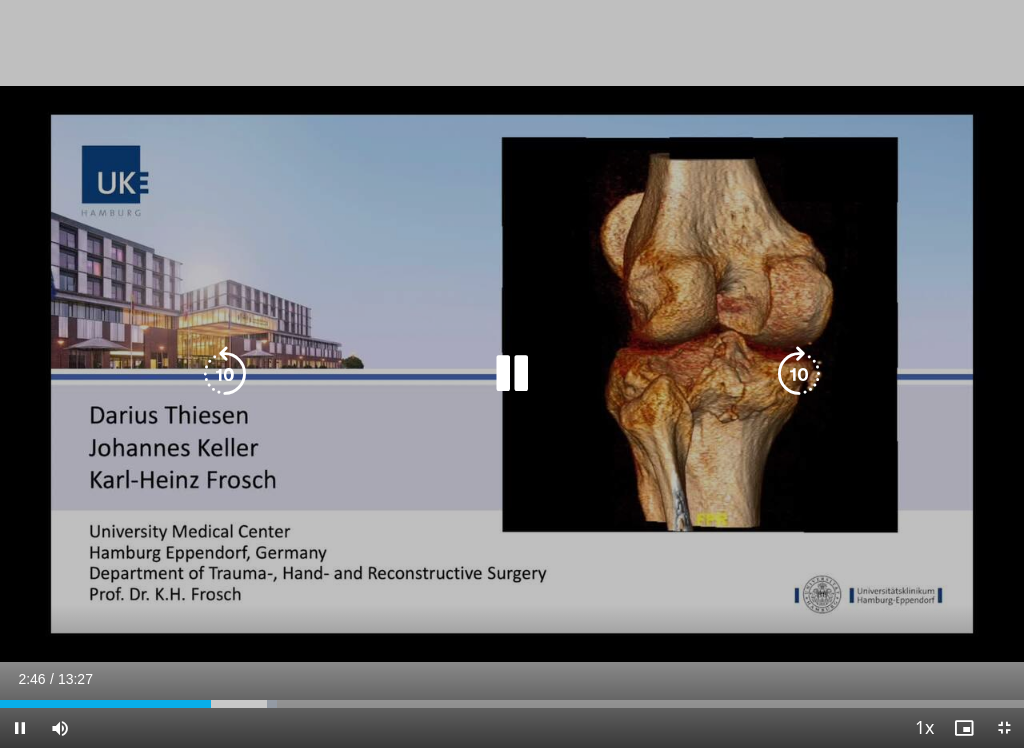 click on "Loaded :  27.02%" at bounding box center (512, 704) 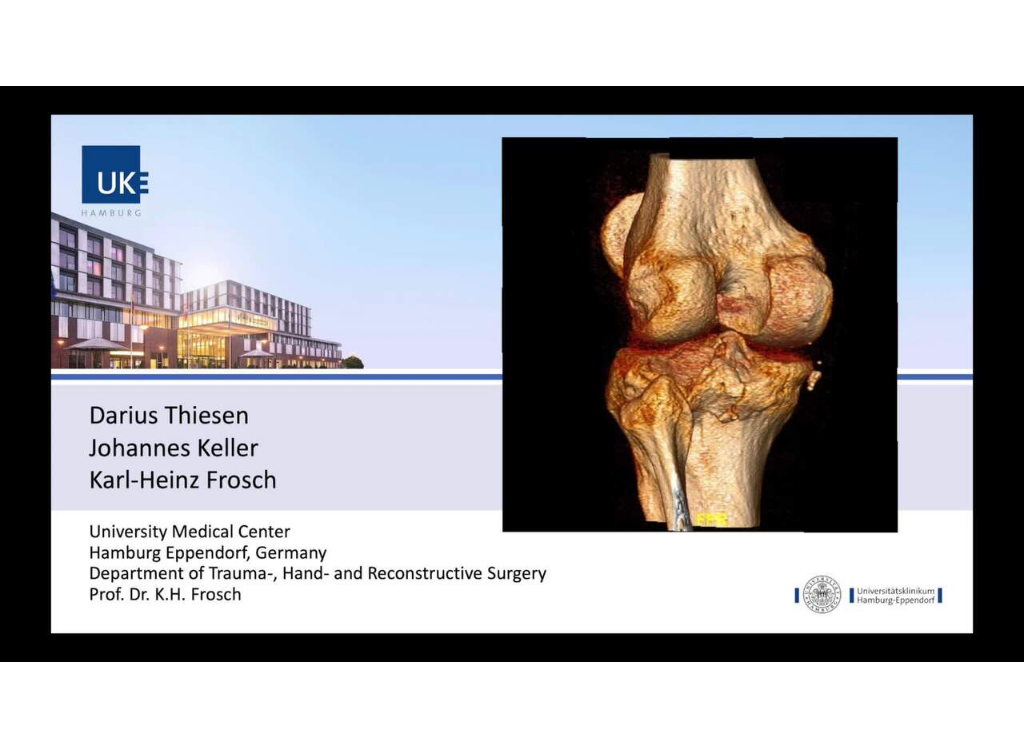 click on "Loaded :  29.48%" at bounding box center (512, 744) 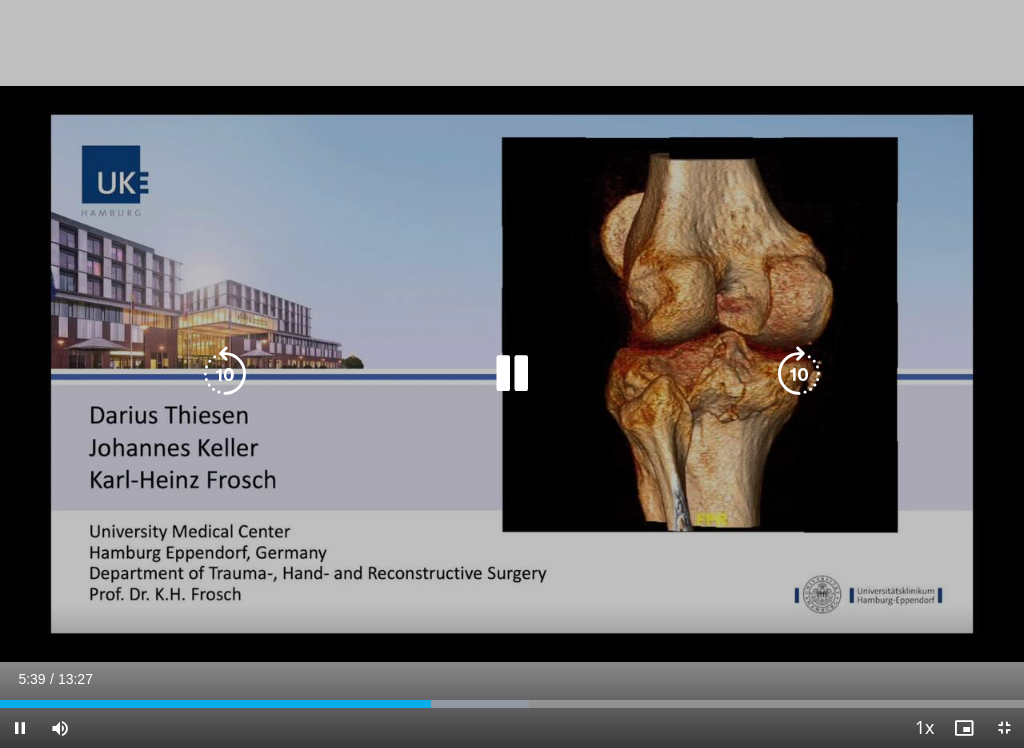 click at bounding box center [799, 374] 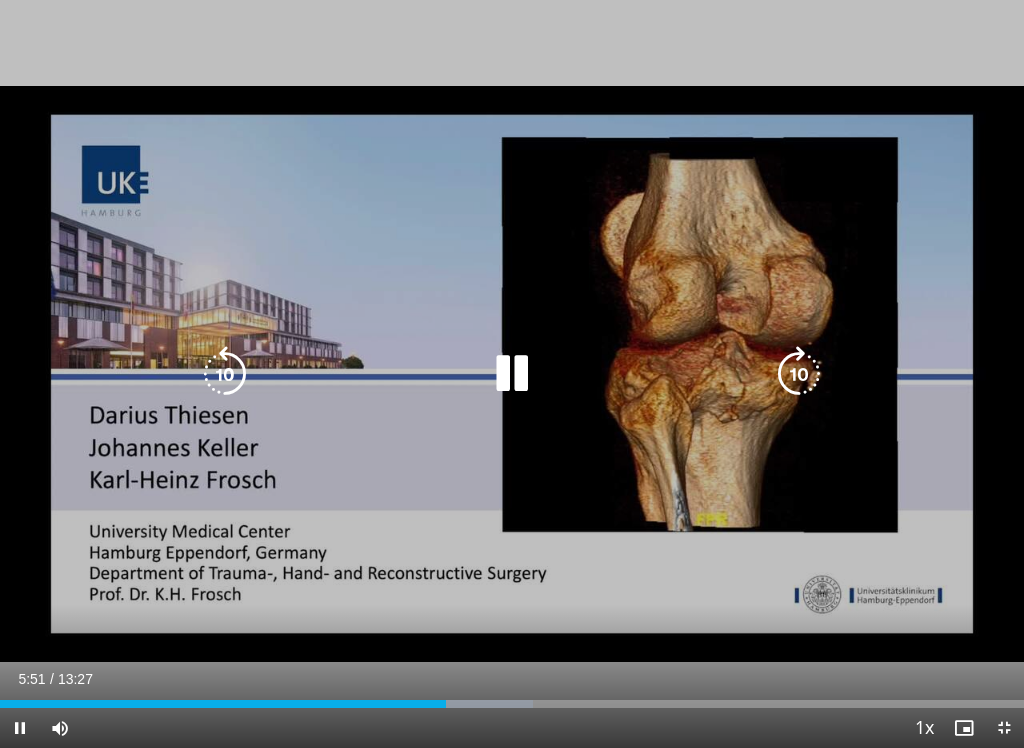 click at bounding box center [799, 374] 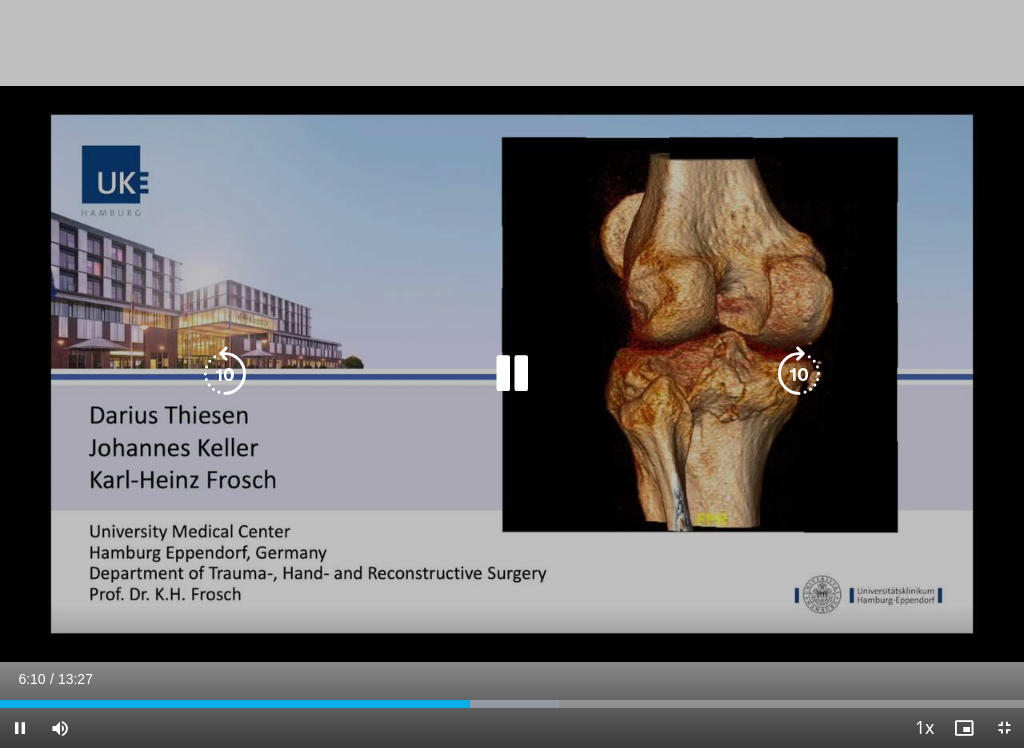 click at bounding box center (799, 374) 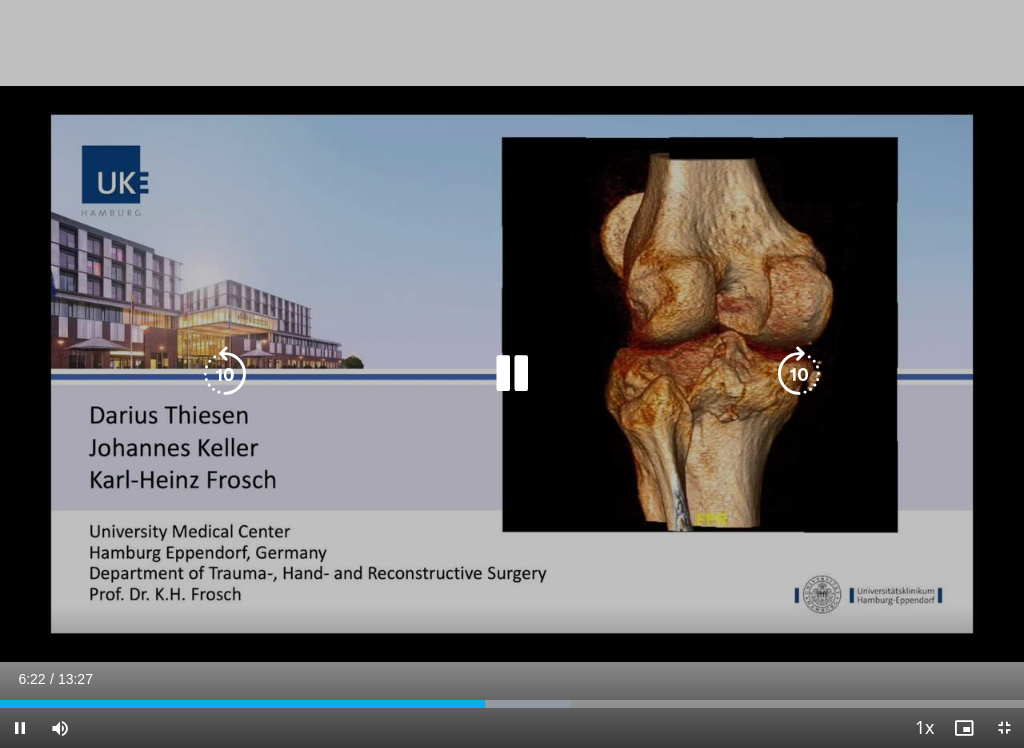 click at bounding box center [799, 374] 